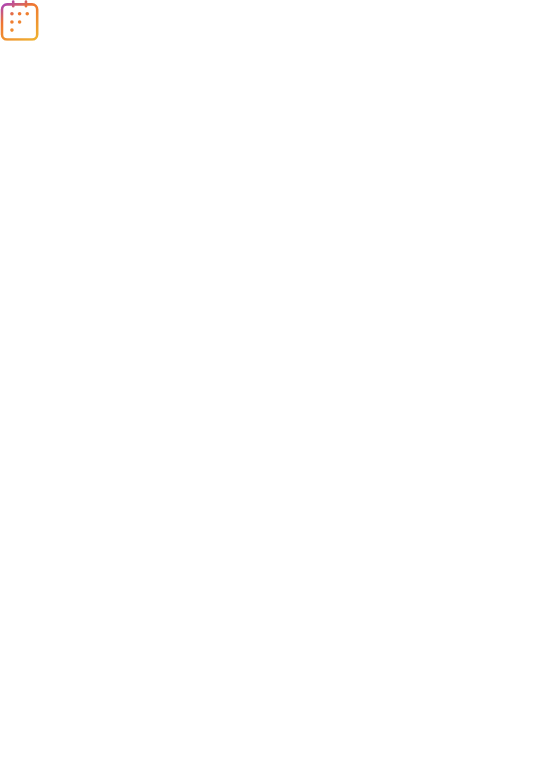 scroll, scrollTop: 0, scrollLeft: 0, axis: both 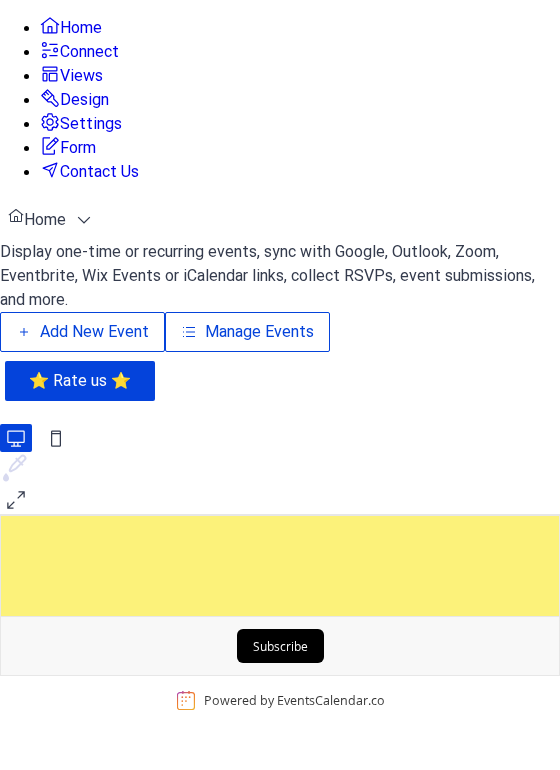click on "Add New Event" at bounding box center (94, 332) 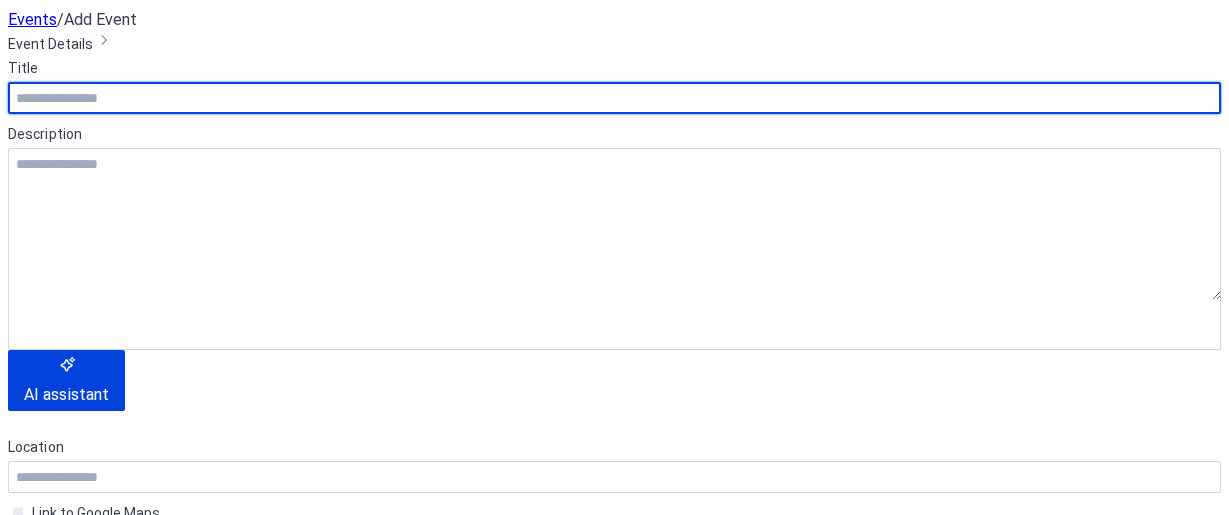 scroll, scrollTop: 0, scrollLeft: 0, axis: both 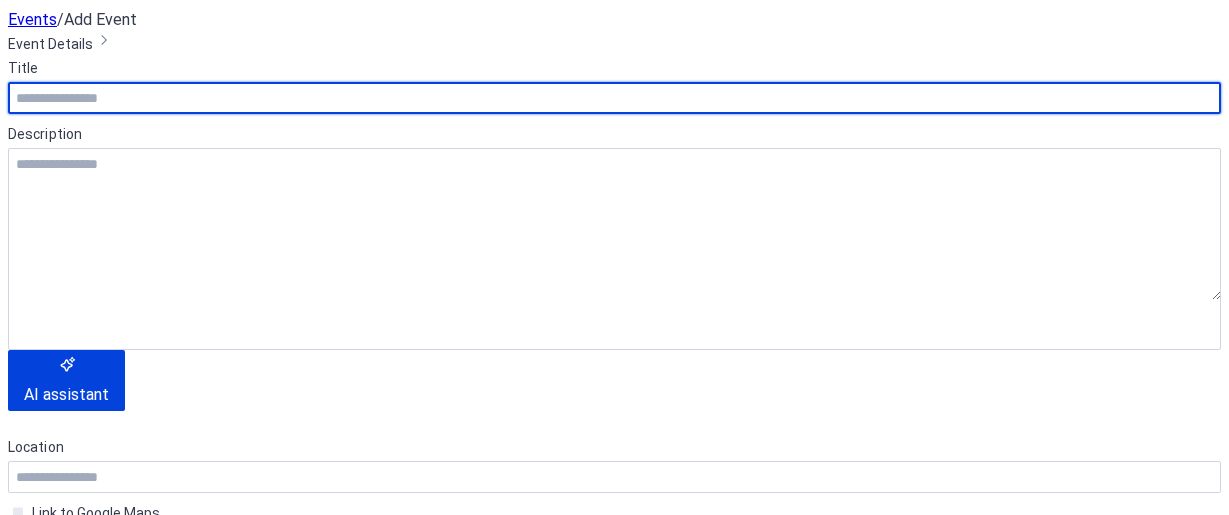 click at bounding box center (614, 98) 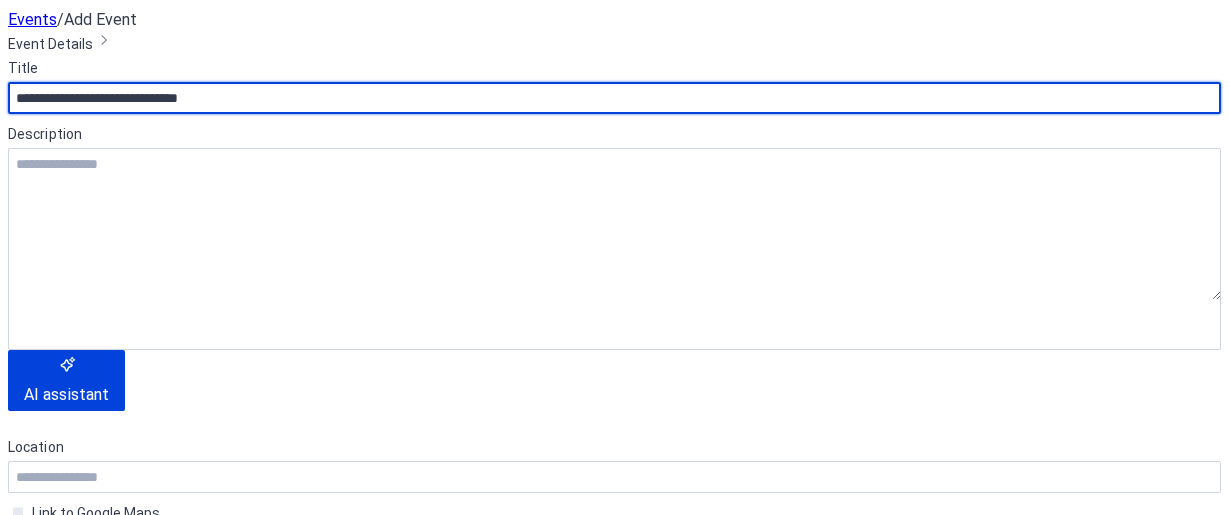 type on "**********" 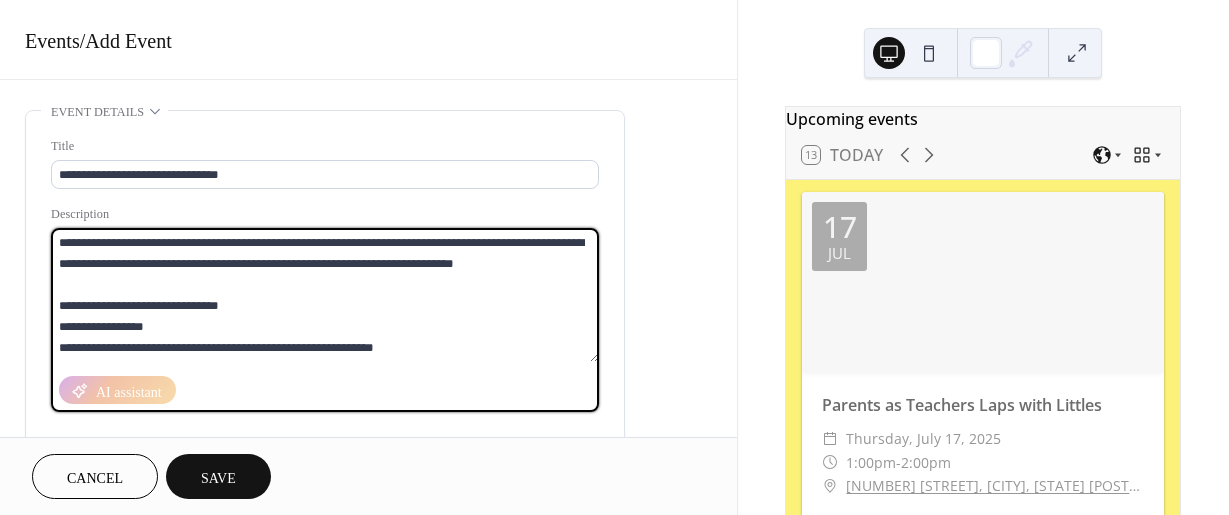 drag, startPoint x: 408, startPoint y: 345, endPoint x: 44, endPoint y: 199, distance: 392.18872 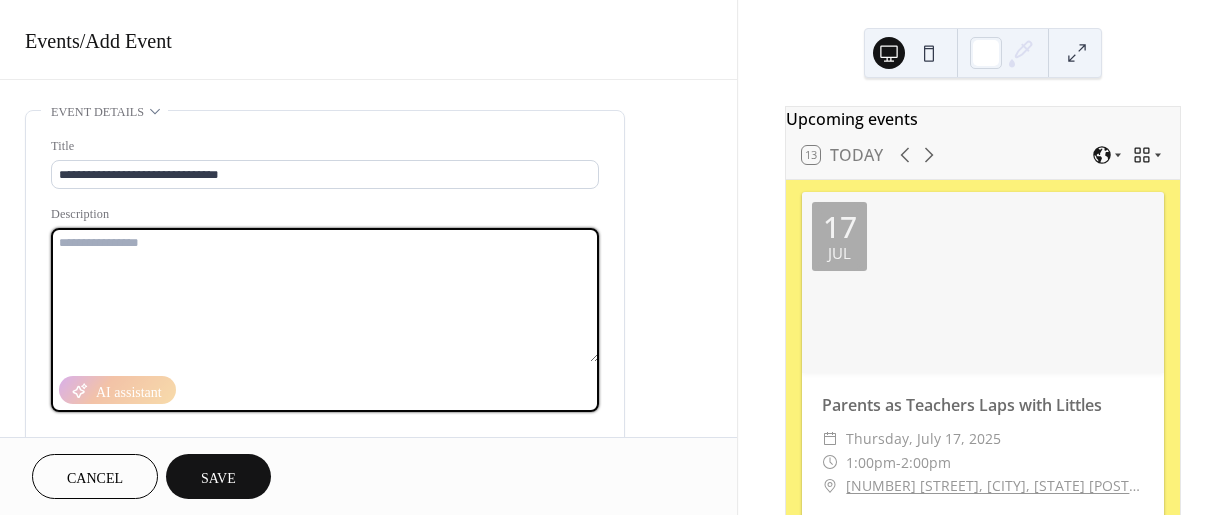 paste on "**********" 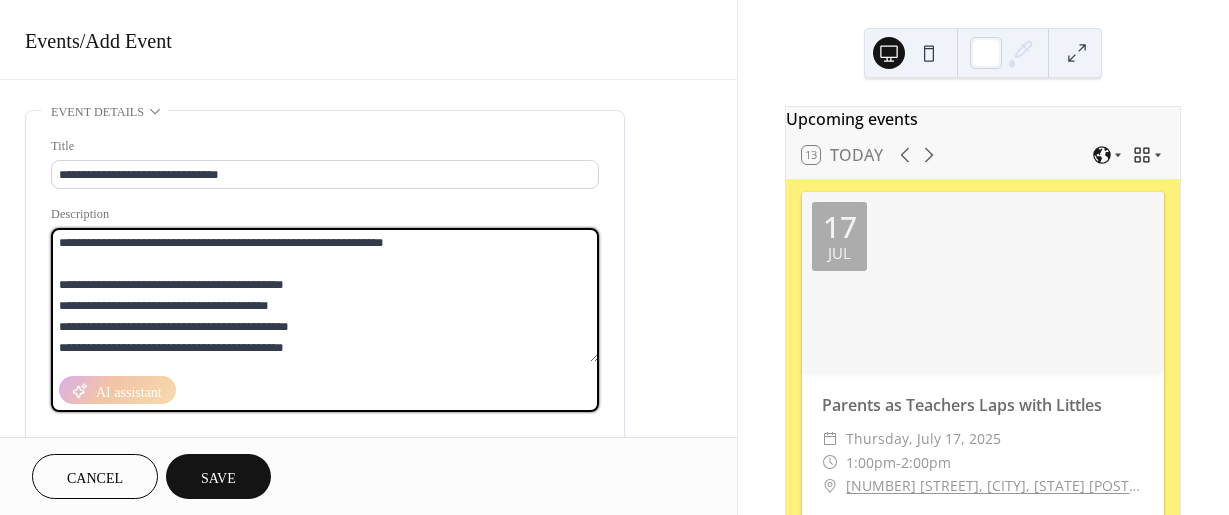 scroll, scrollTop: 165, scrollLeft: 0, axis: vertical 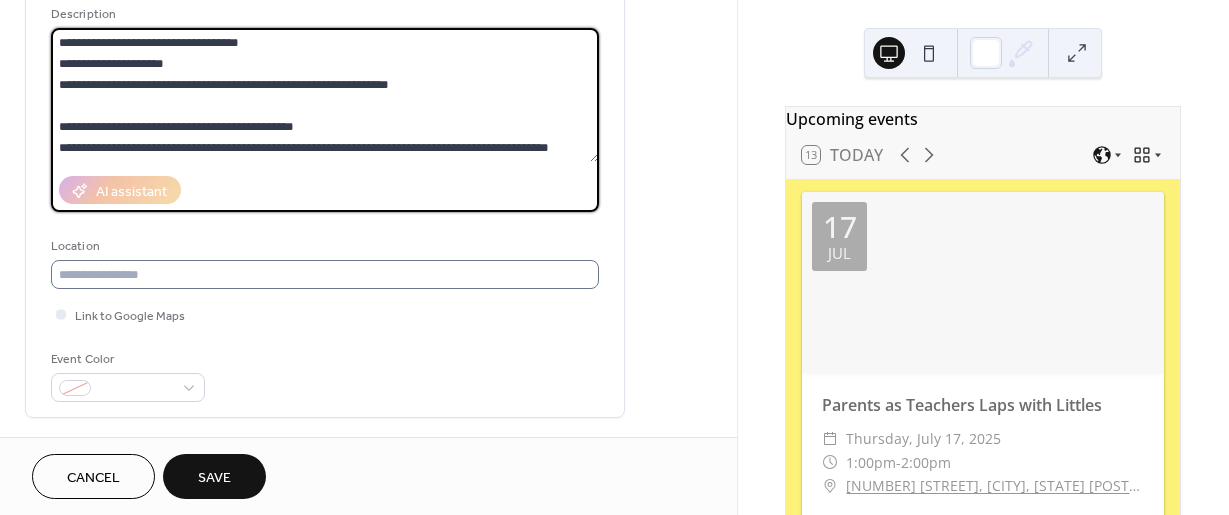 type on "**********" 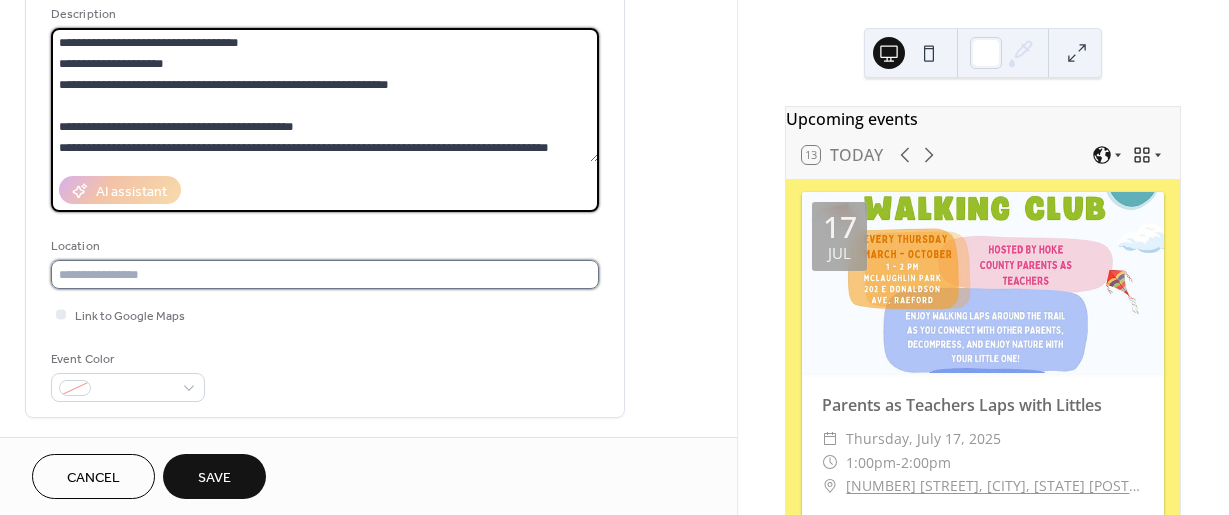click at bounding box center [325, 274] 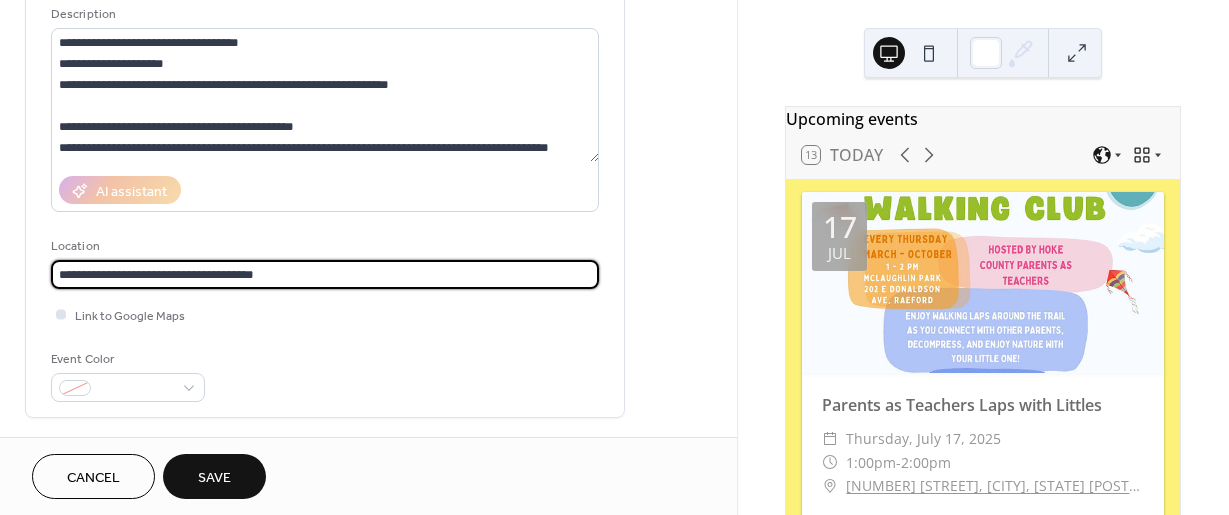 type on "**********" 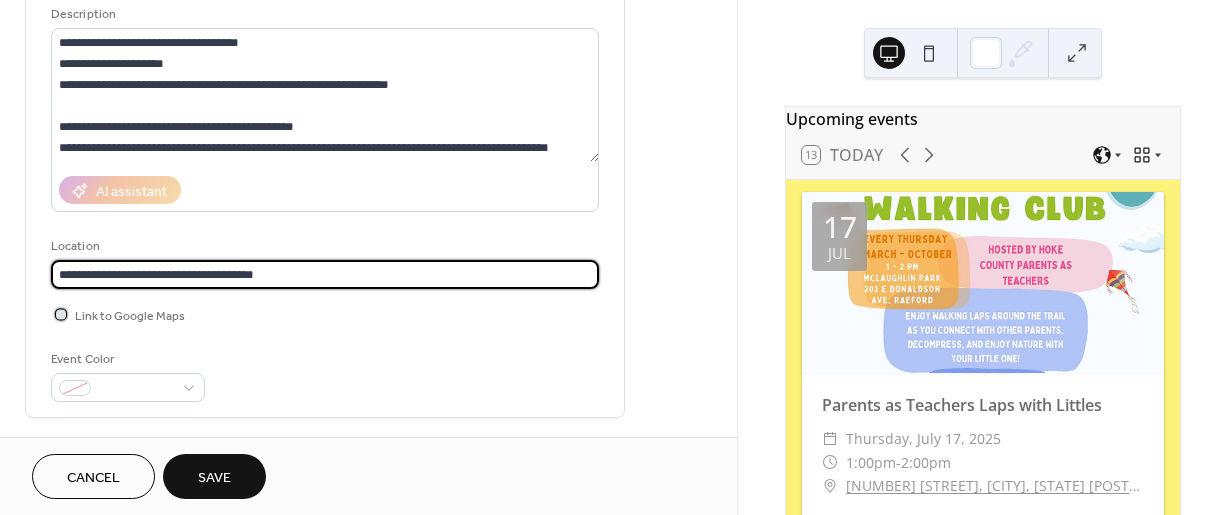click at bounding box center [61, 314] 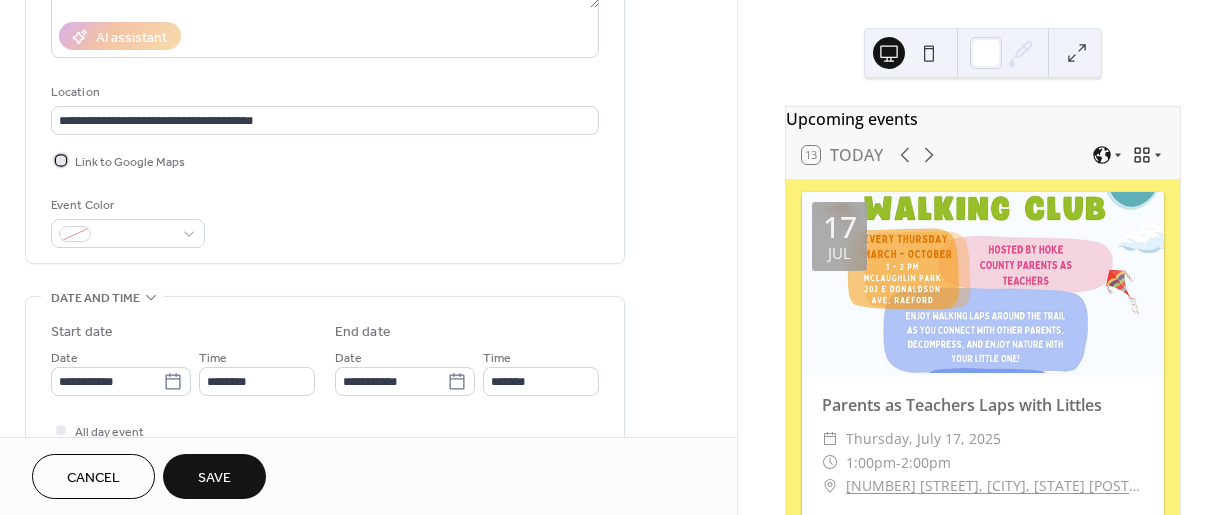 scroll, scrollTop: 400, scrollLeft: 0, axis: vertical 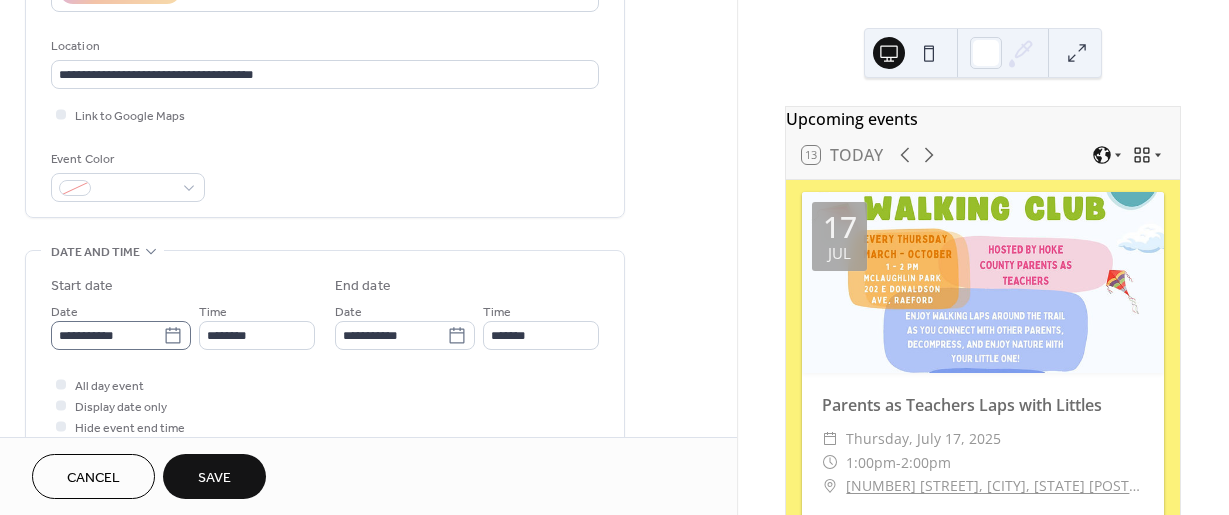 click 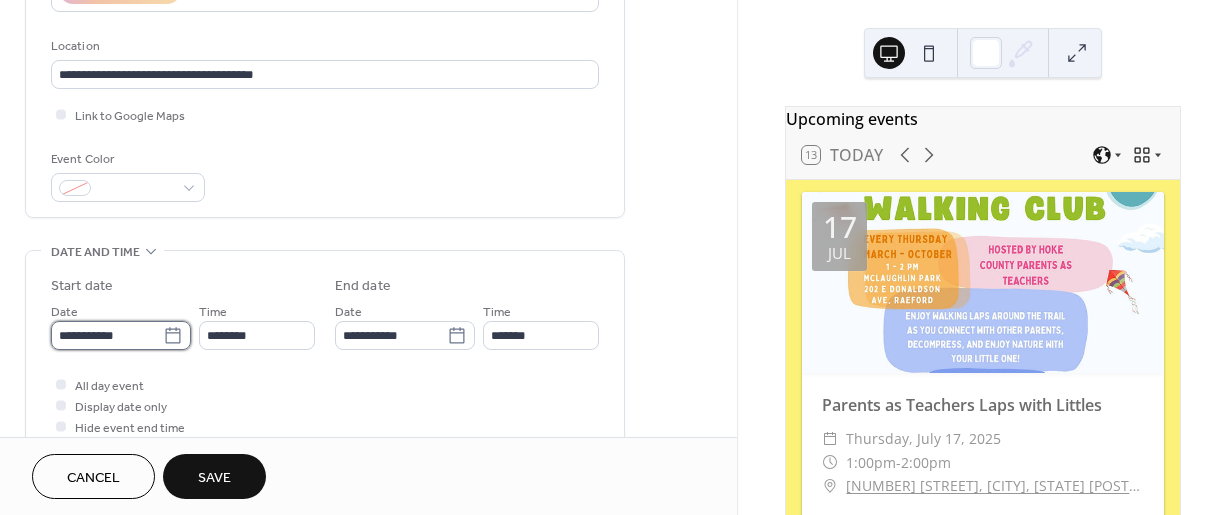 click on "**********" at bounding box center [107, 335] 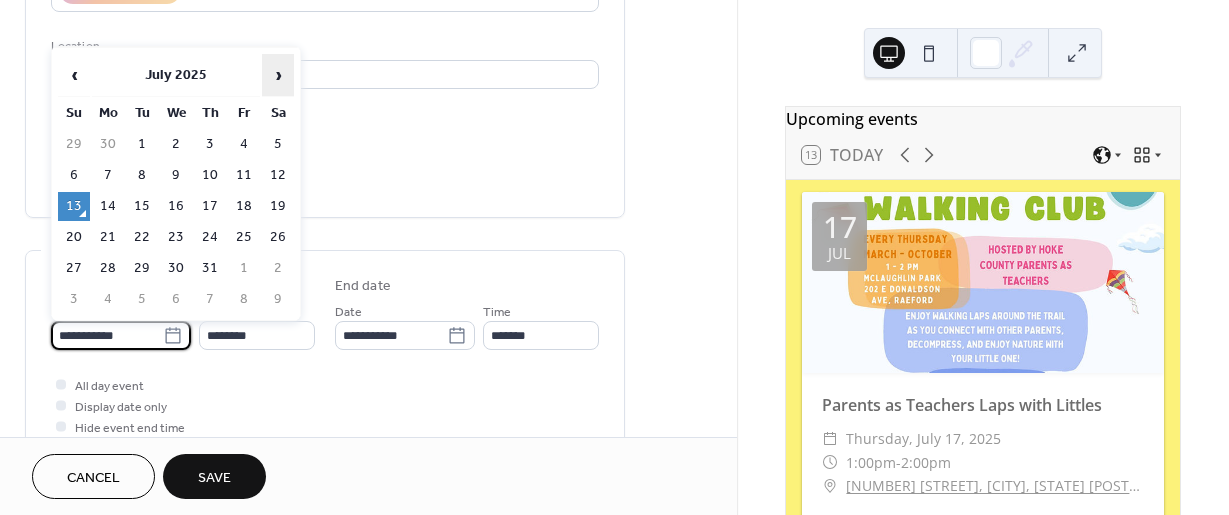 click on "›" at bounding box center [278, 75] 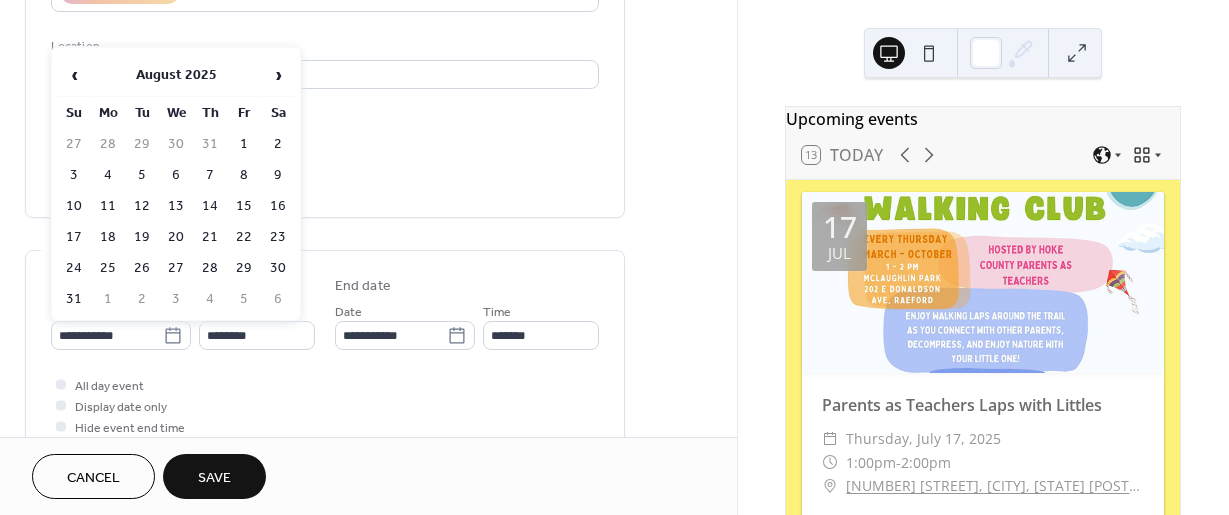 click on "16" at bounding box center [278, 206] 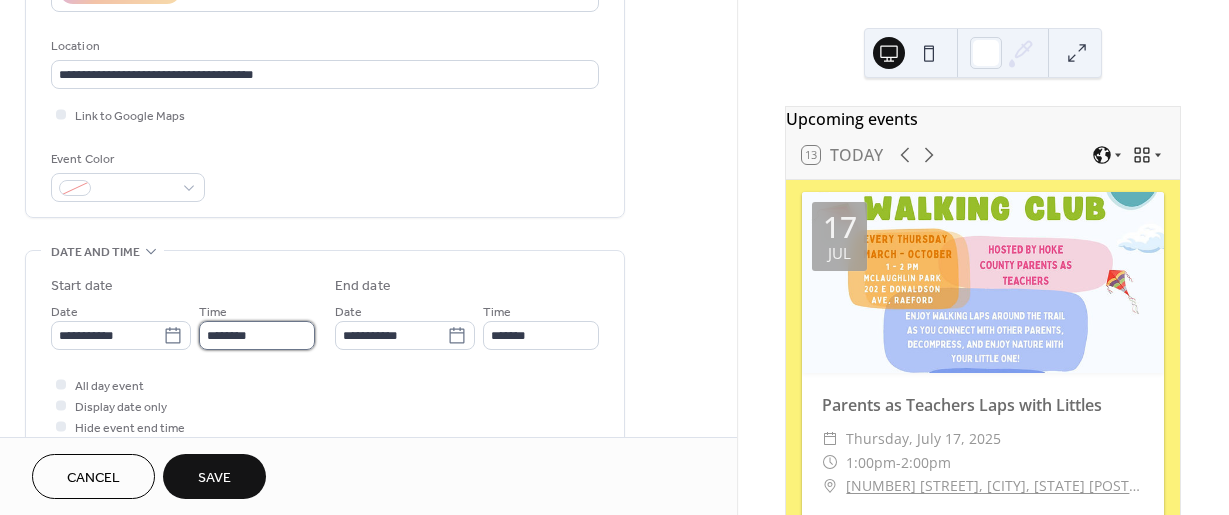 click on "********" at bounding box center [257, 335] 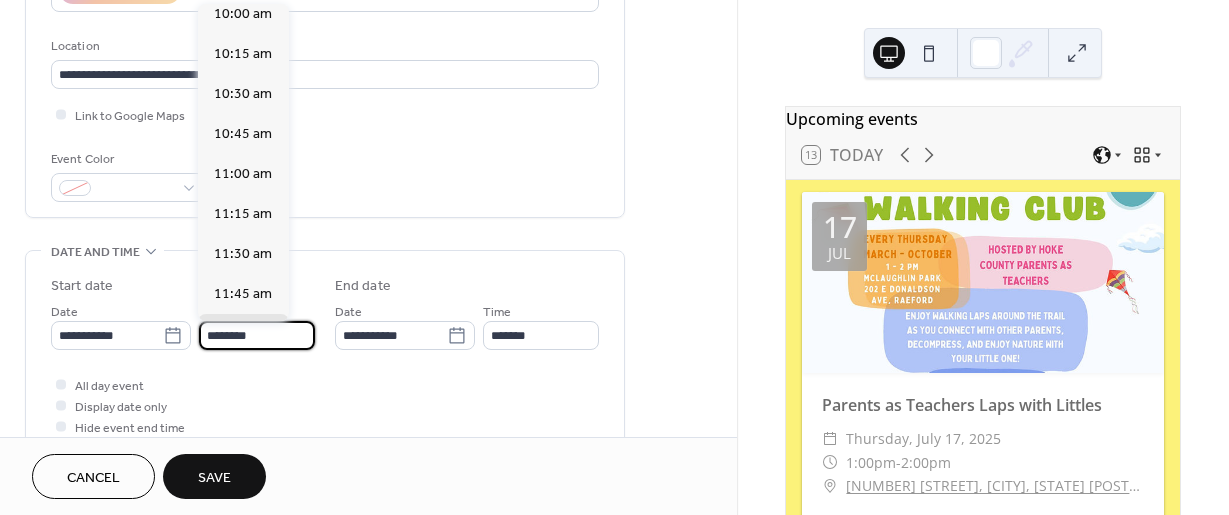 scroll, scrollTop: 1468, scrollLeft: 0, axis: vertical 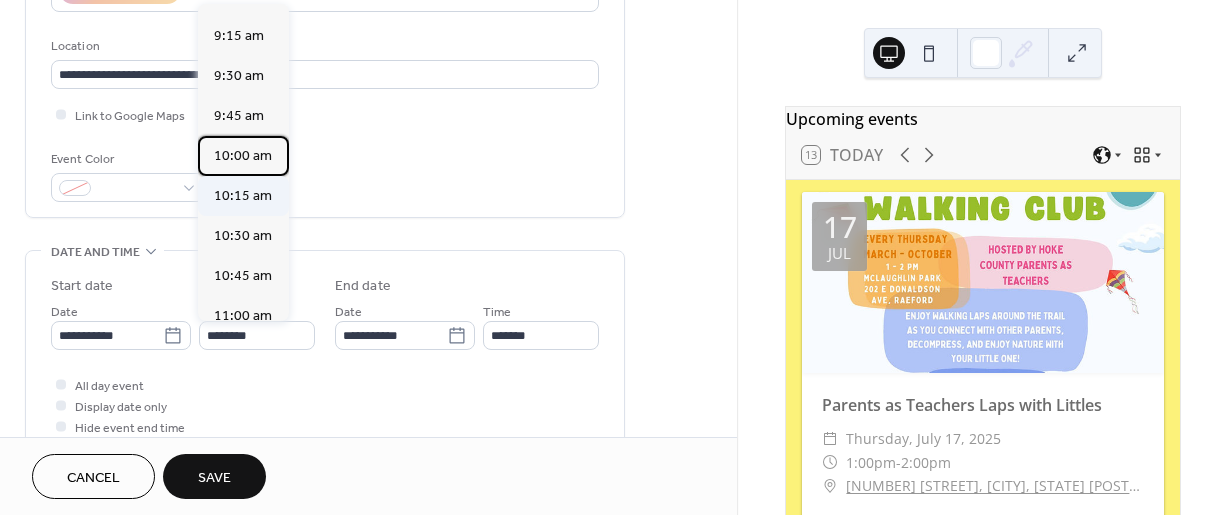 click on "10:00 am" at bounding box center (243, 156) 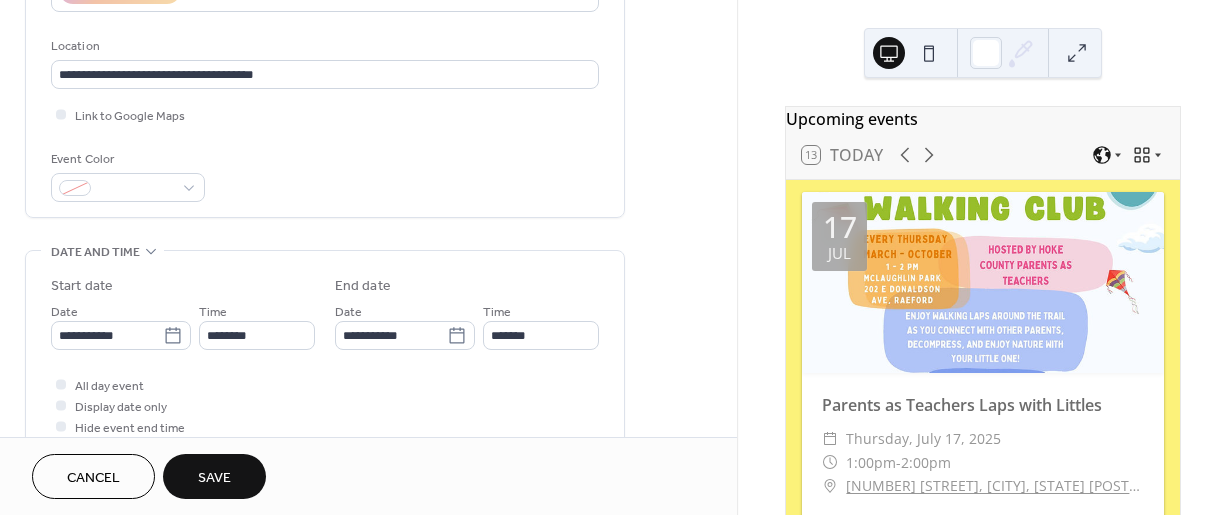 type on "********" 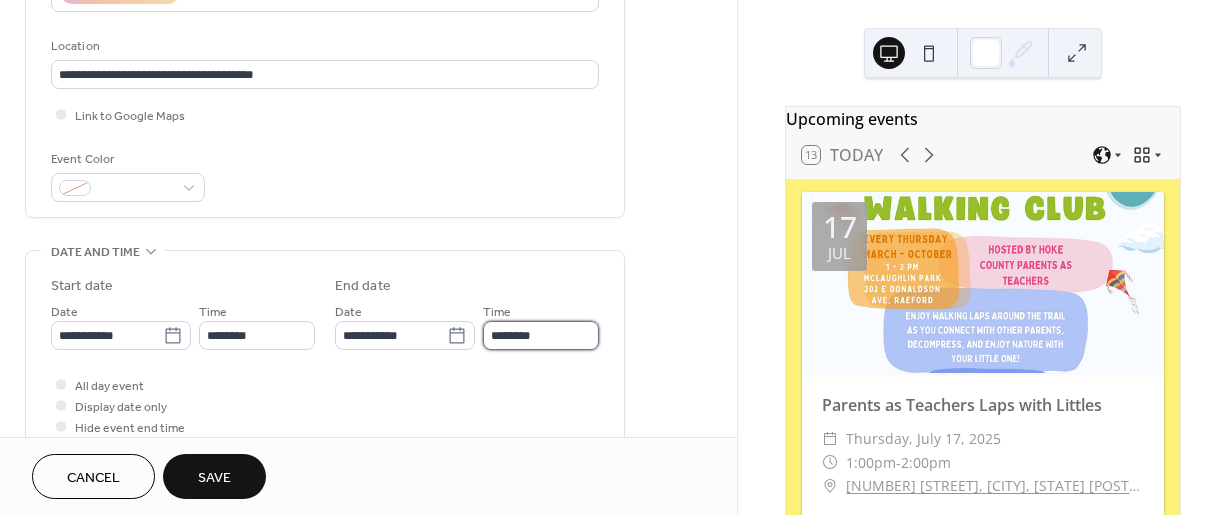 click on "********" at bounding box center [541, 335] 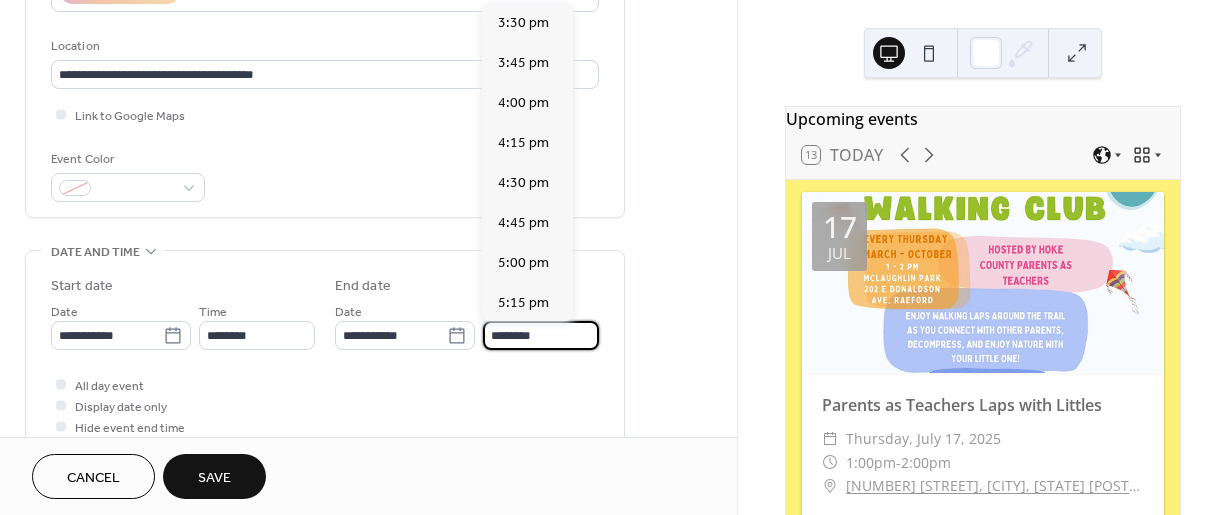 scroll, scrollTop: 900, scrollLeft: 0, axis: vertical 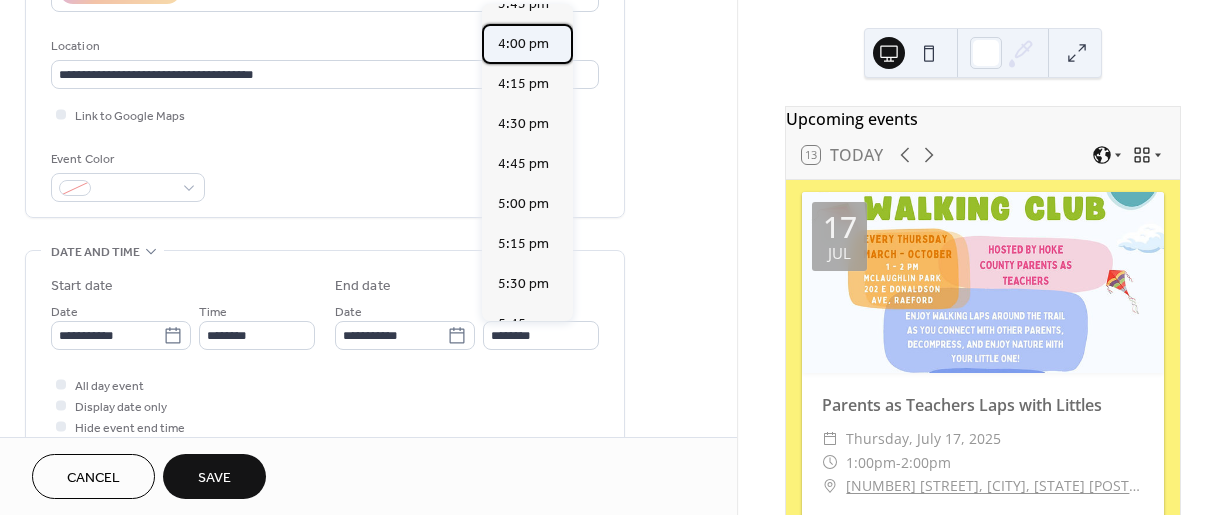 click on "4:00 pm" at bounding box center (523, 44) 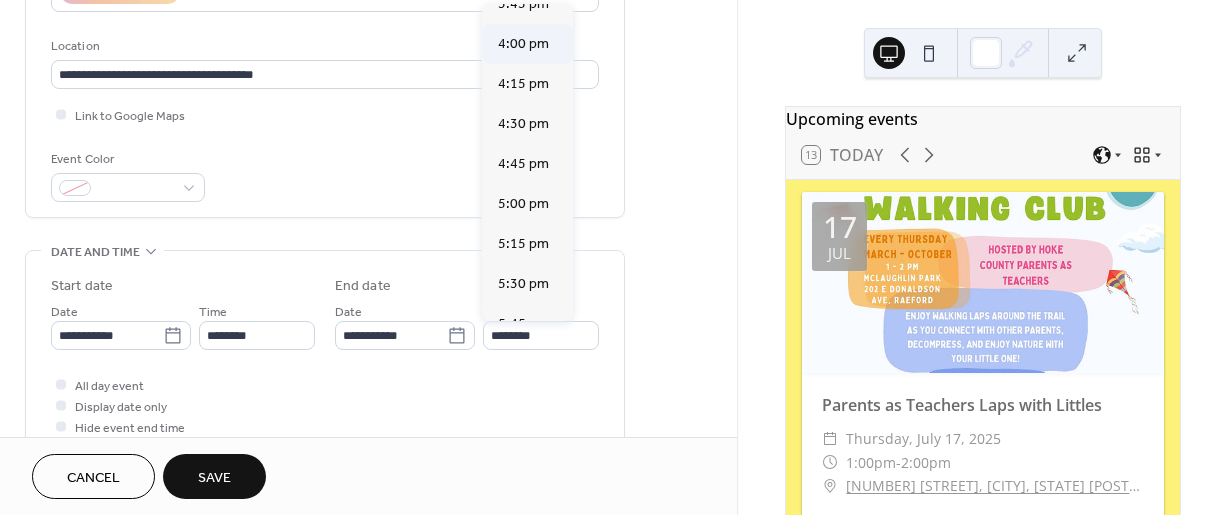 type on "*******" 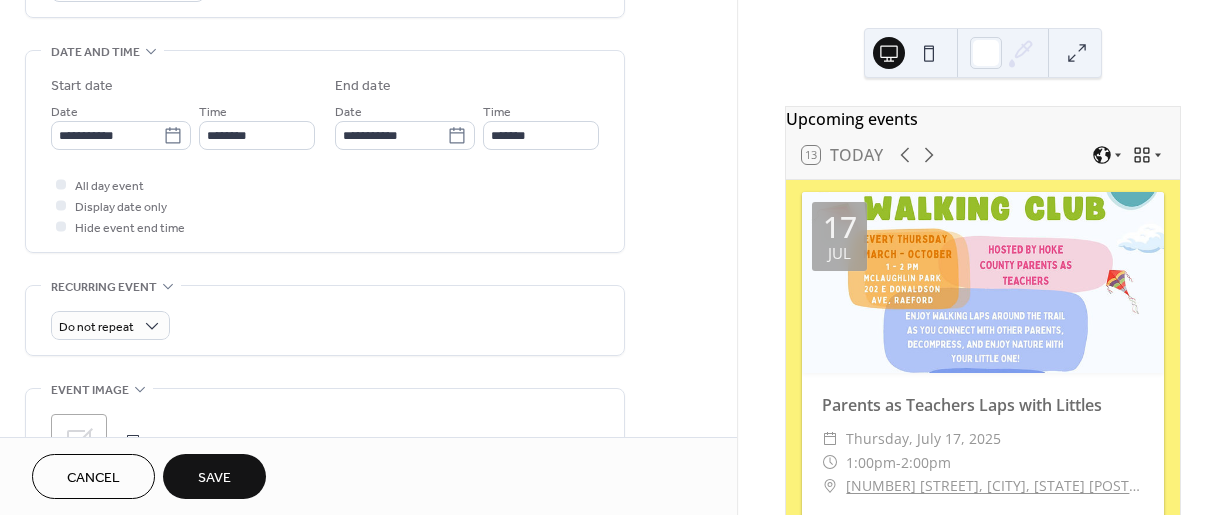 scroll, scrollTop: 800, scrollLeft: 0, axis: vertical 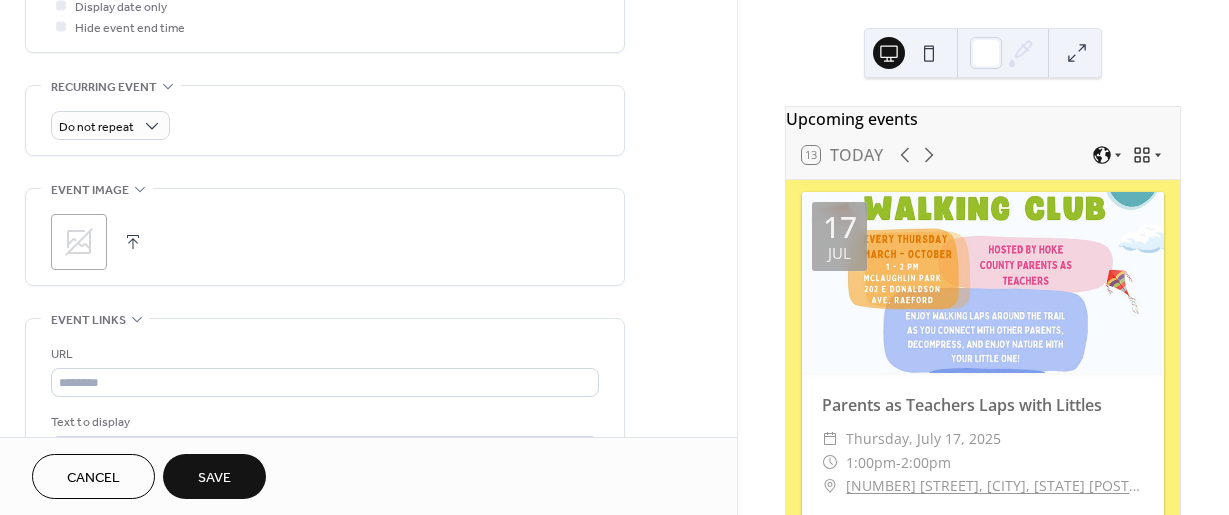 click 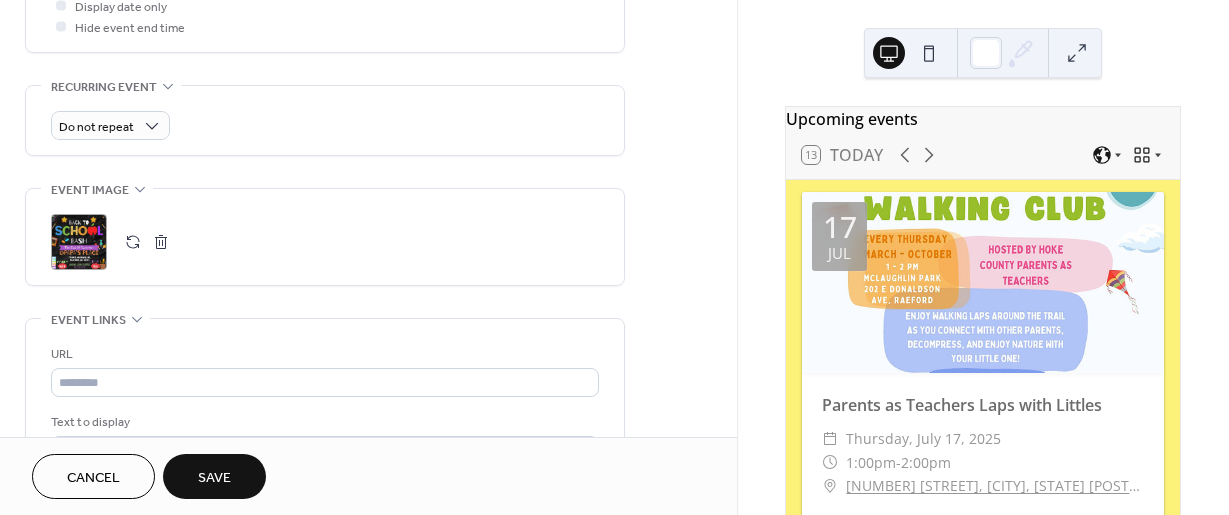 click on "Save" at bounding box center (214, 478) 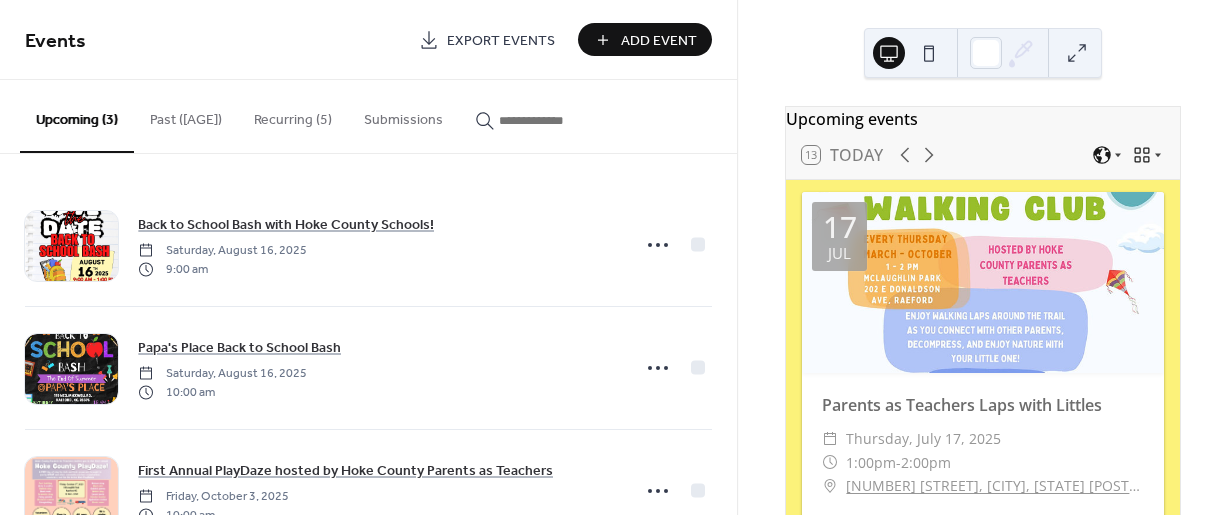 click on "Add Event" at bounding box center (659, 41) 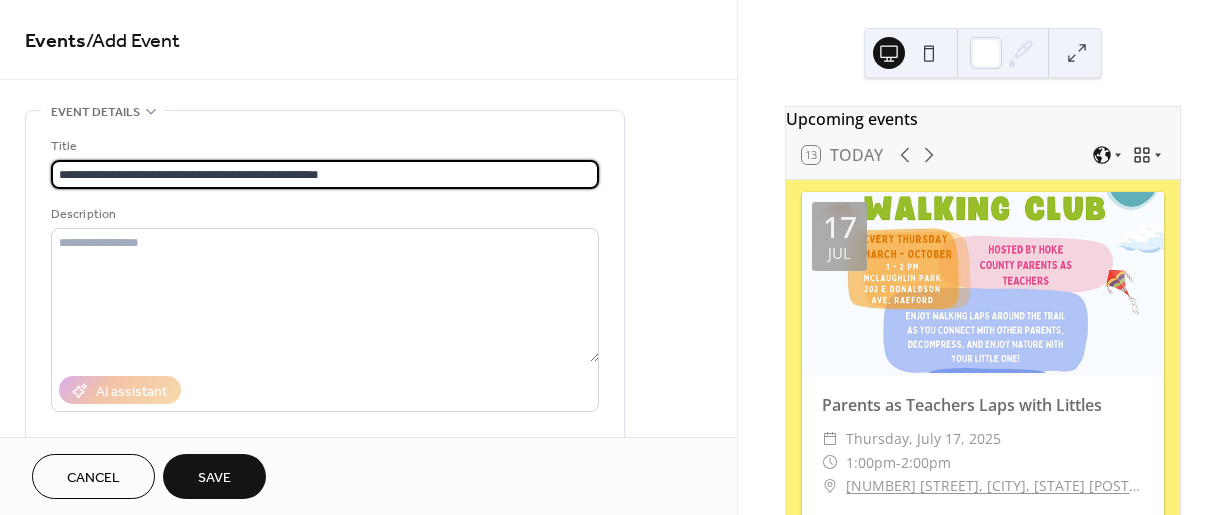 type on "**********" 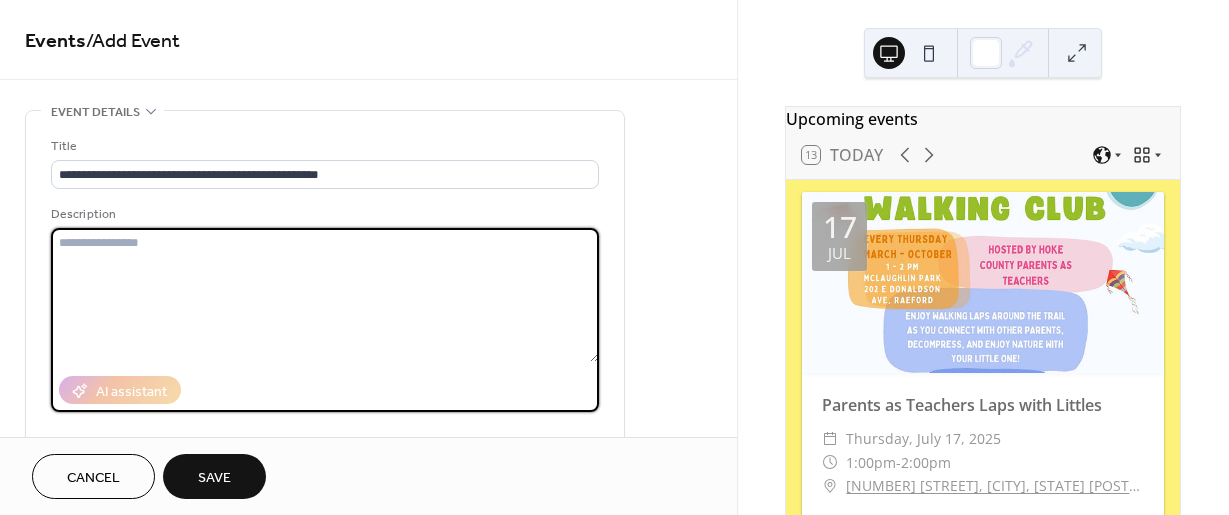 click at bounding box center (325, 295) 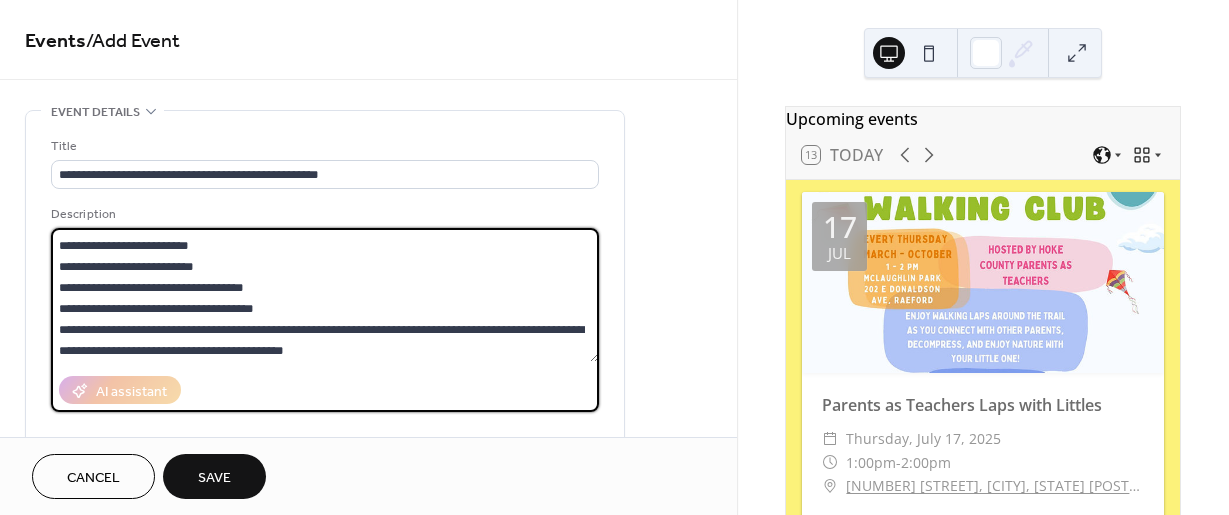 scroll, scrollTop: 21, scrollLeft: 0, axis: vertical 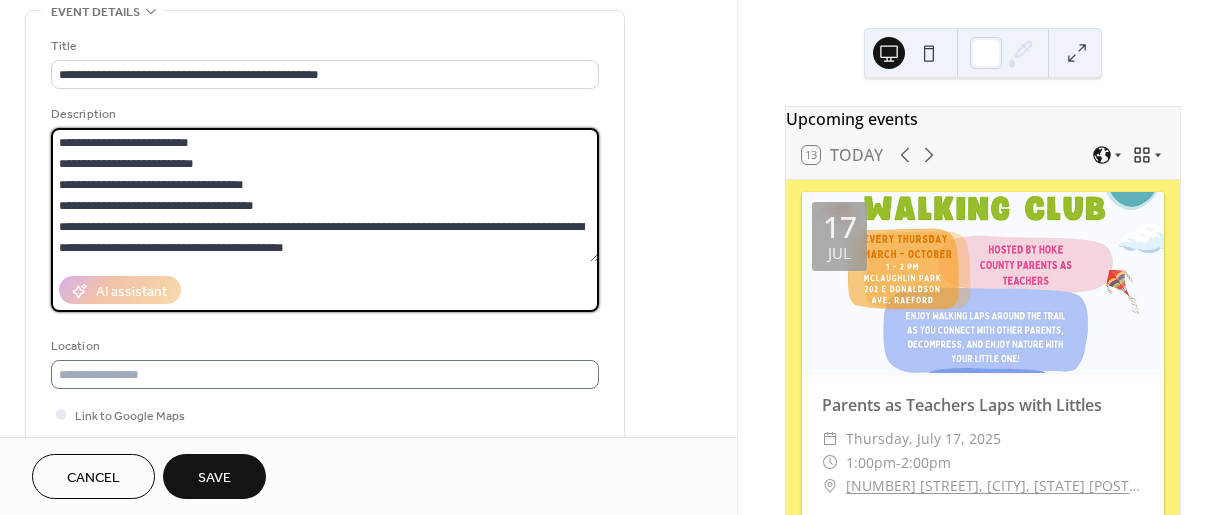 type on "**********" 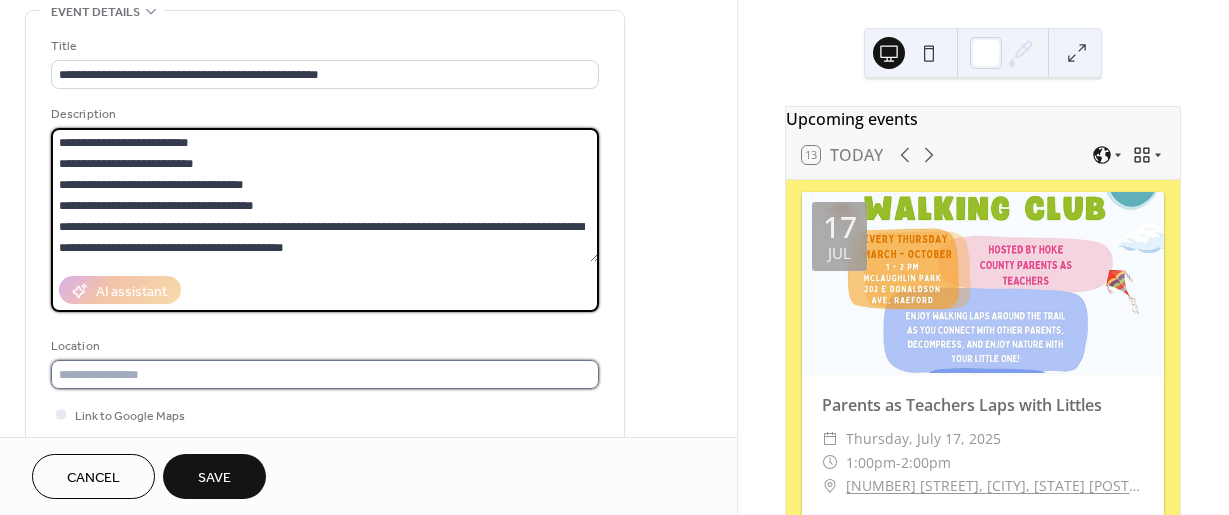 click at bounding box center [325, 374] 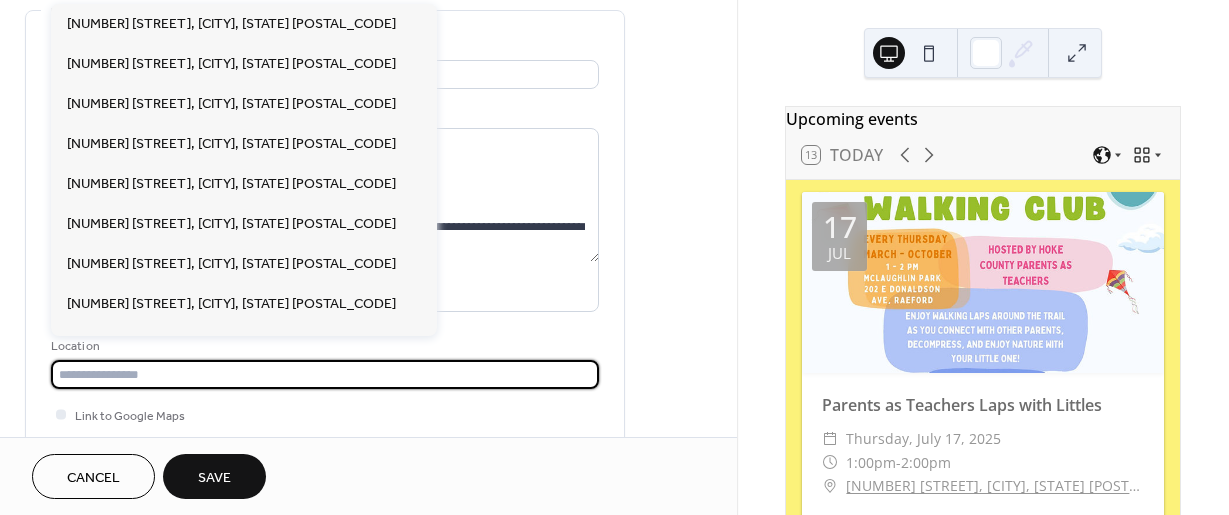 click on "Location" at bounding box center [323, 346] 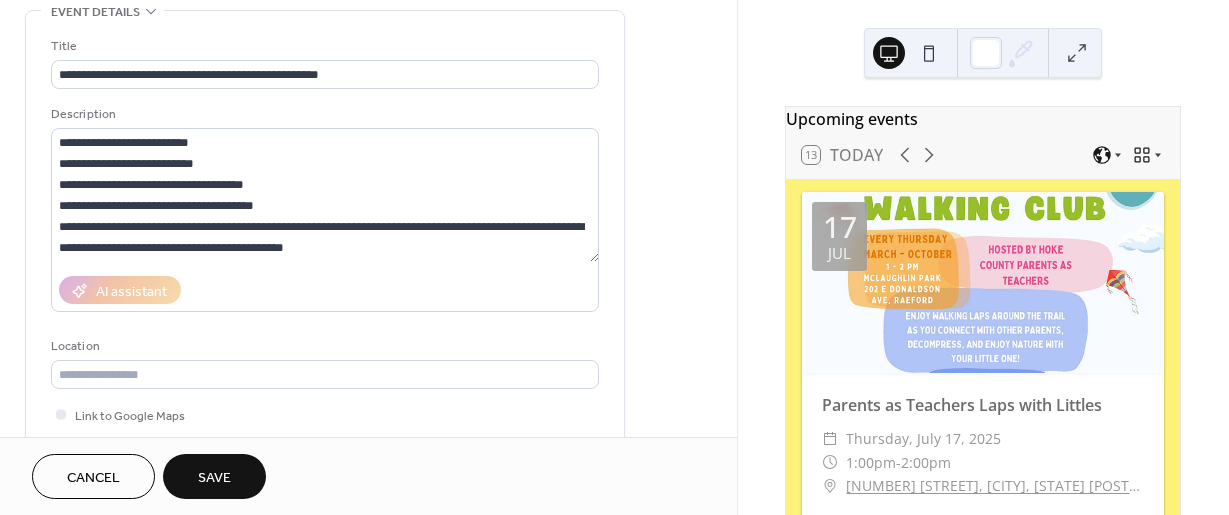 click on "**********" at bounding box center (325, 269) 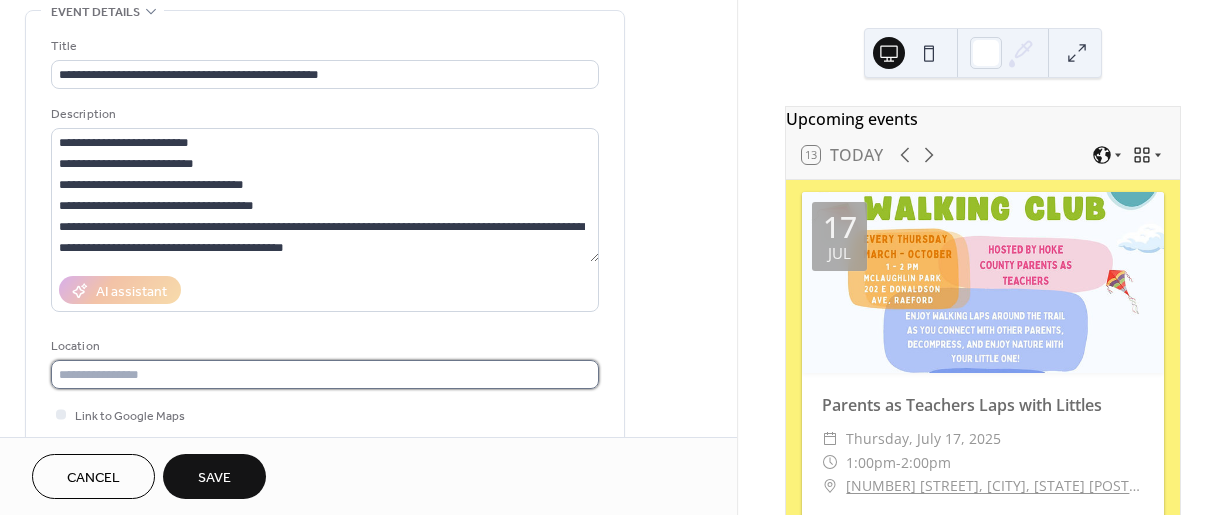 click at bounding box center [325, 374] 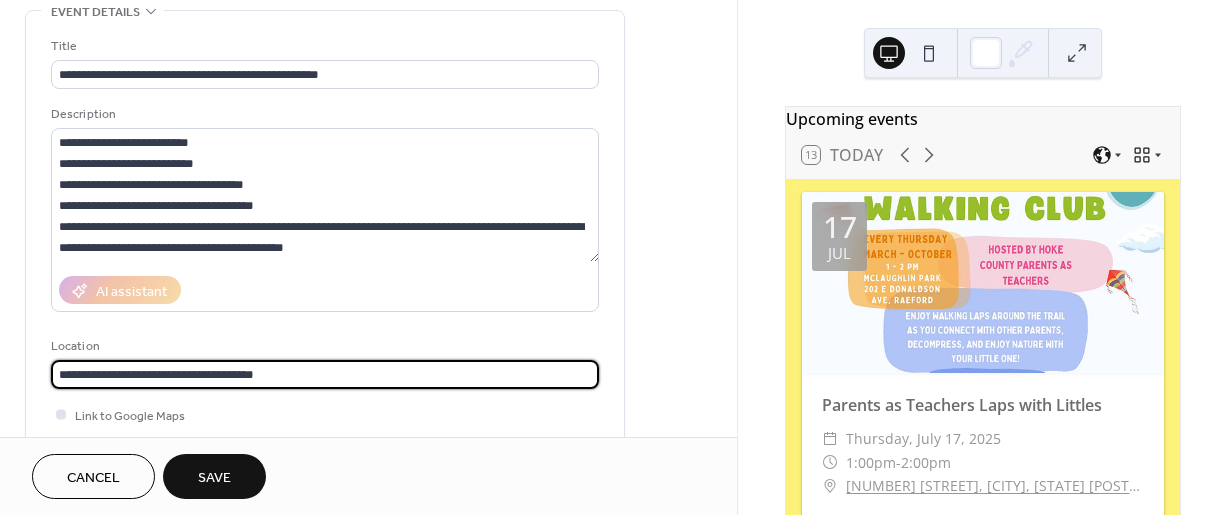 type on "**********" 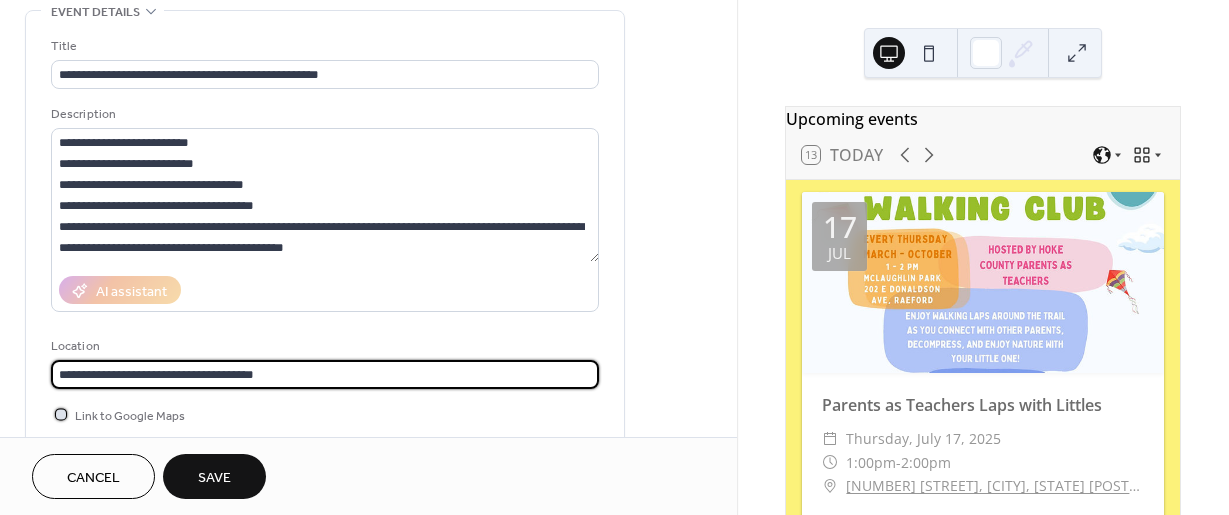 click at bounding box center [61, 414] 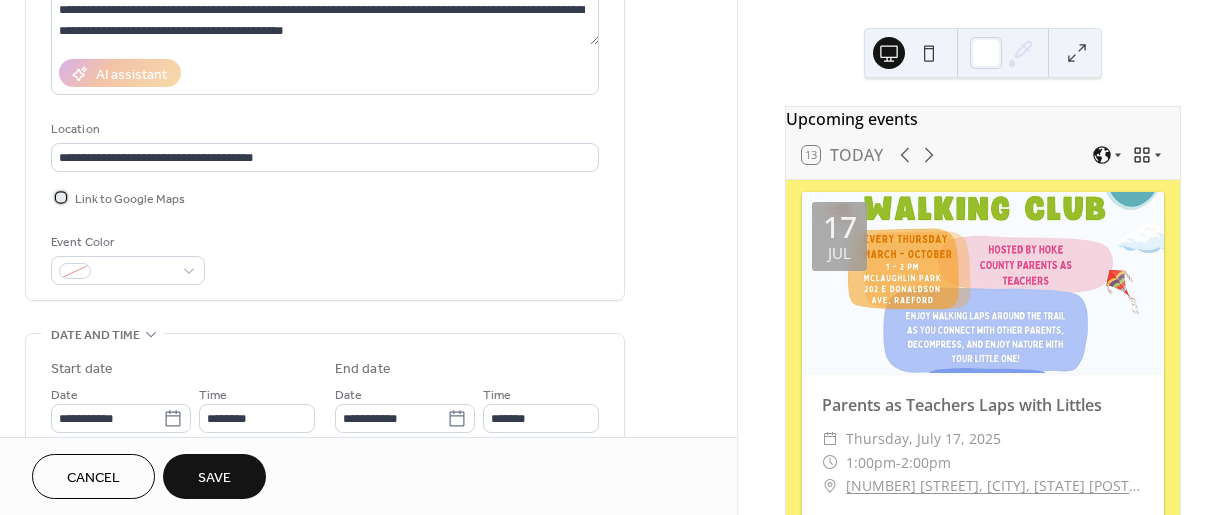 scroll, scrollTop: 400, scrollLeft: 0, axis: vertical 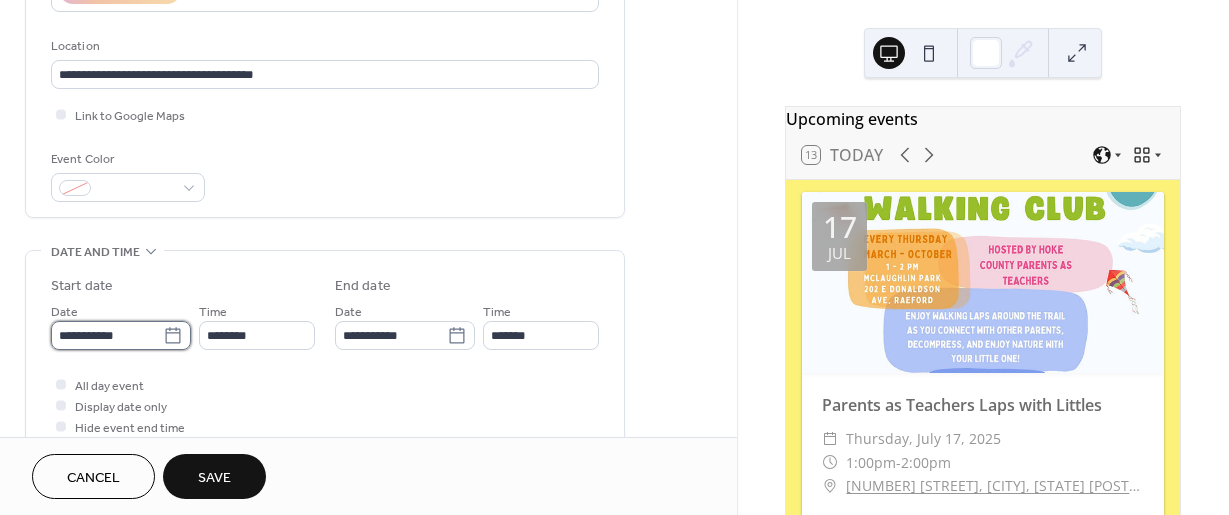click on "**********" at bounding box center [107, 335] 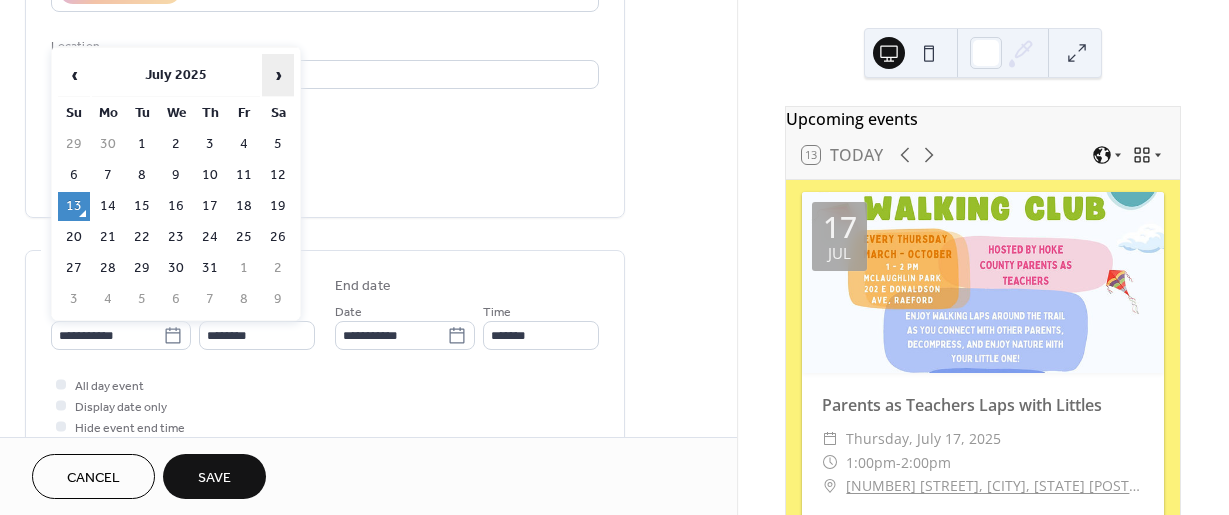 click on "›" at bounding box center (278, 75) 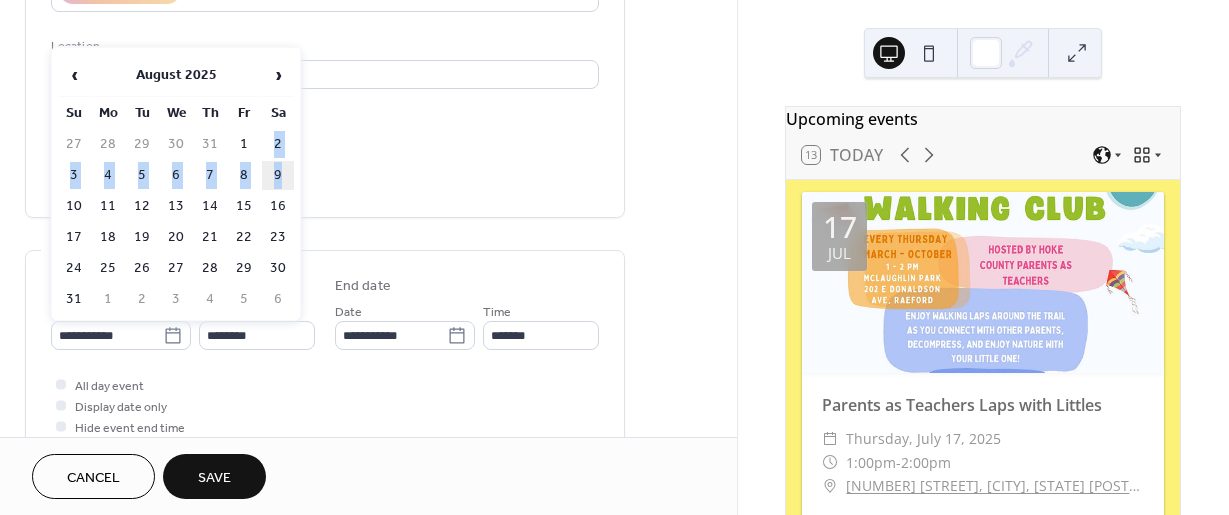 click on "27 28 29 30 31 1 2 3 4 5 6 7 8 9 10 11 12 13 14 15 16 17 18 19 20 21 22 23 24 25 26 27 28 29 30 31 1 2 3 4 5 6" at bounding box center (176, 222) 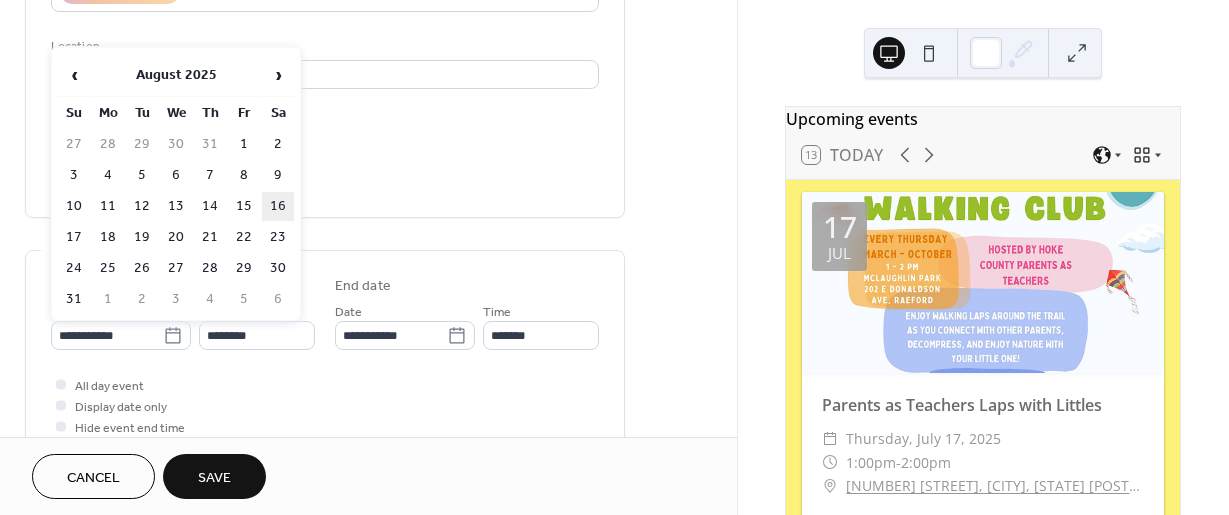 click on "16" at bounding box center (278, 206) 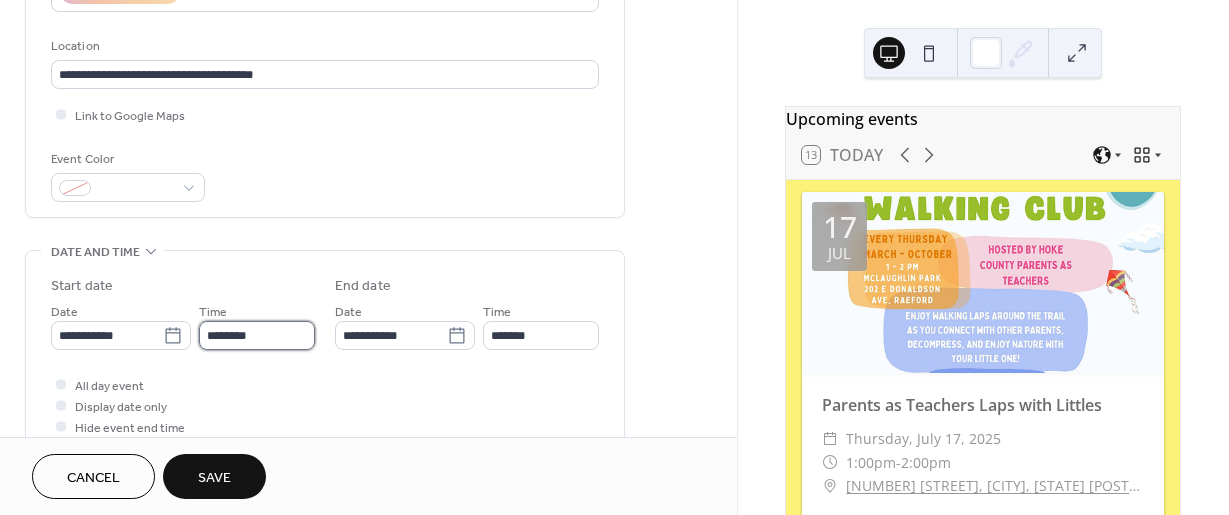 click on "********" at bounding box center (257, 335) 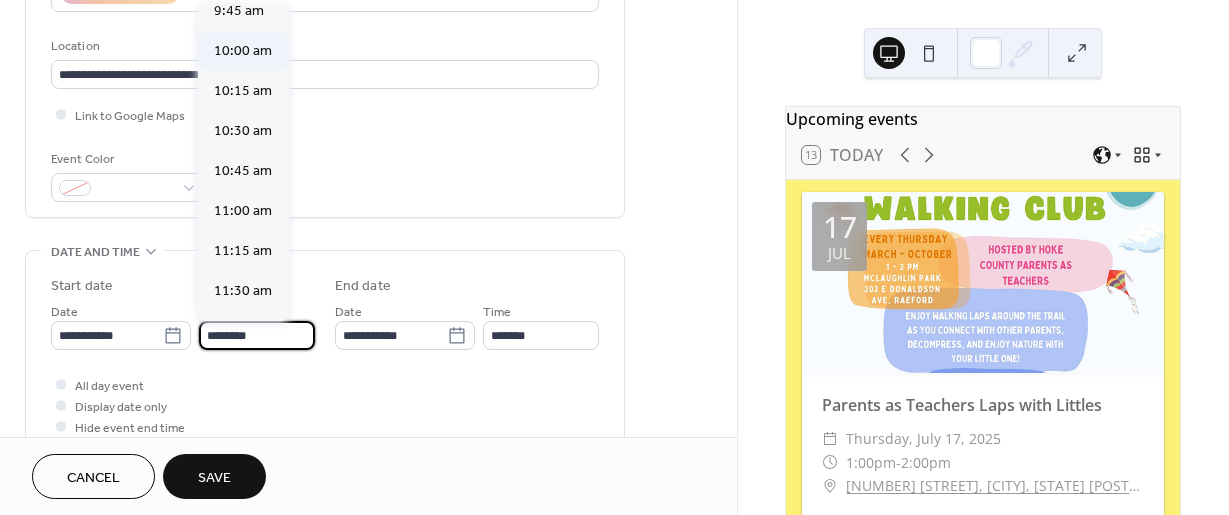 scroll, scrollTop: 1568, scrollLeft: 0, axis: vertical 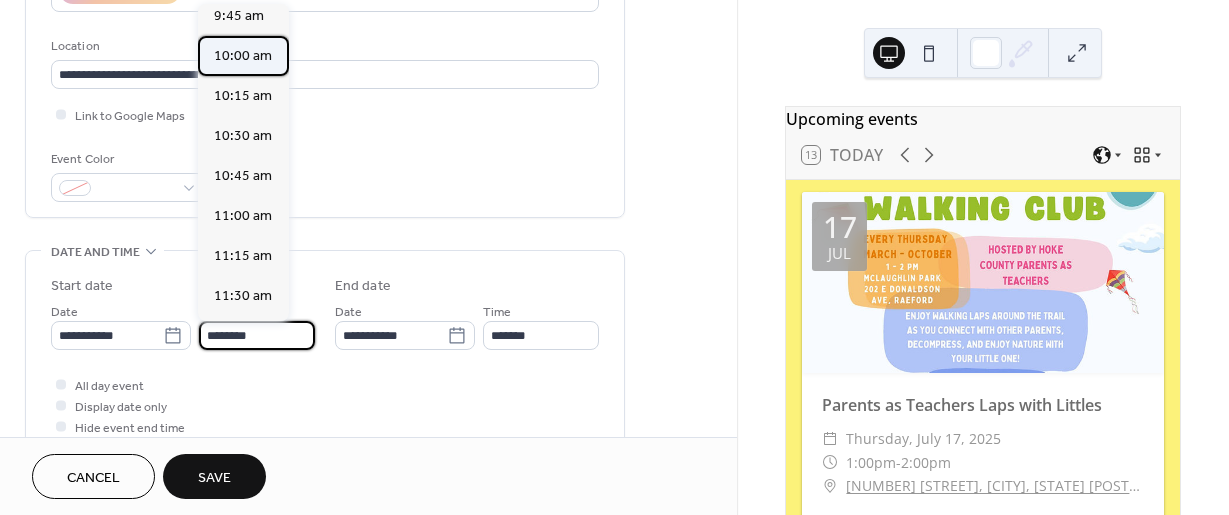 click on "10:00 am" at bounding box center [243, 56] 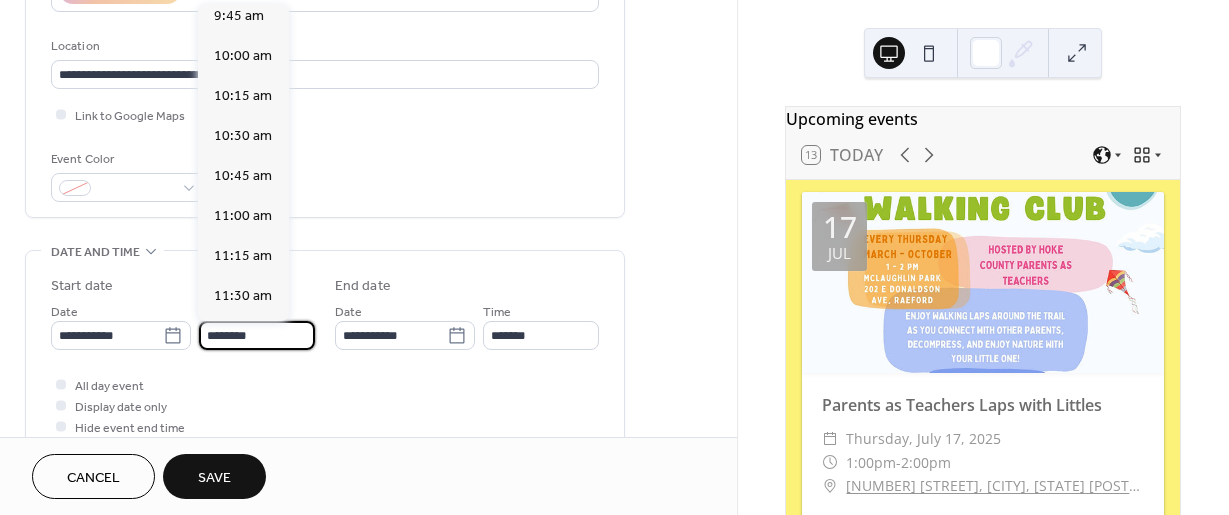 type on "********" 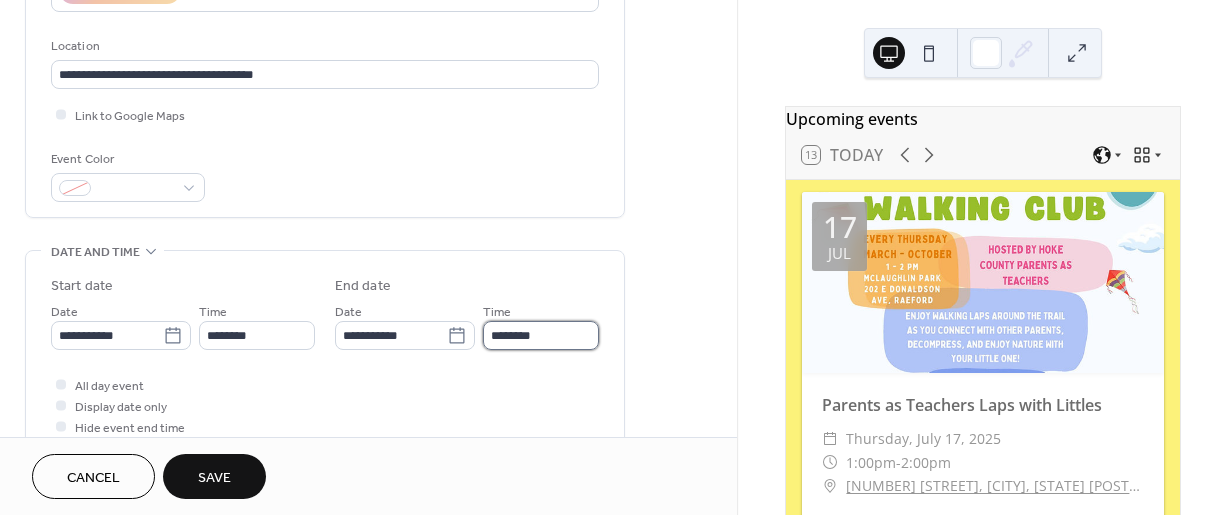 click on "********" at bounding box center (541, 335) 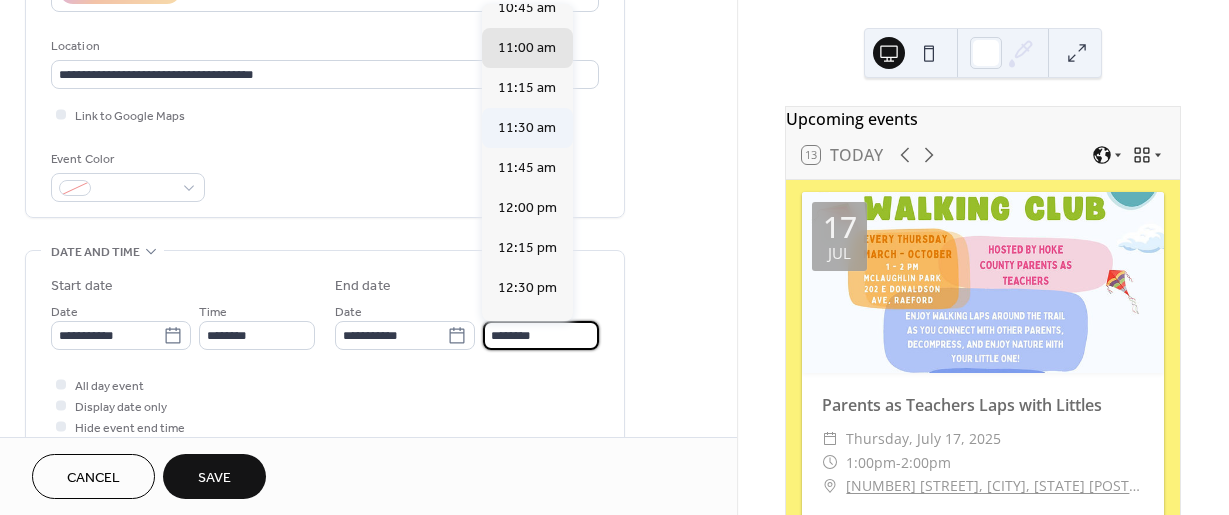 scroll, scrollTop: 100, scrollLeft: 0, axis: vertical 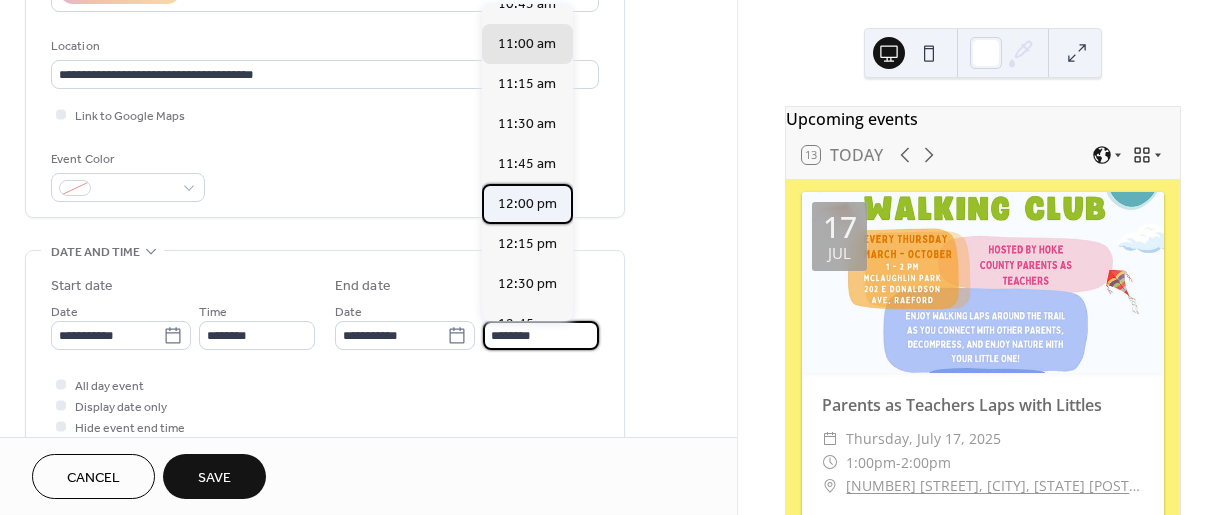 click on "12:00 pm" at bounding box center [527, 204] 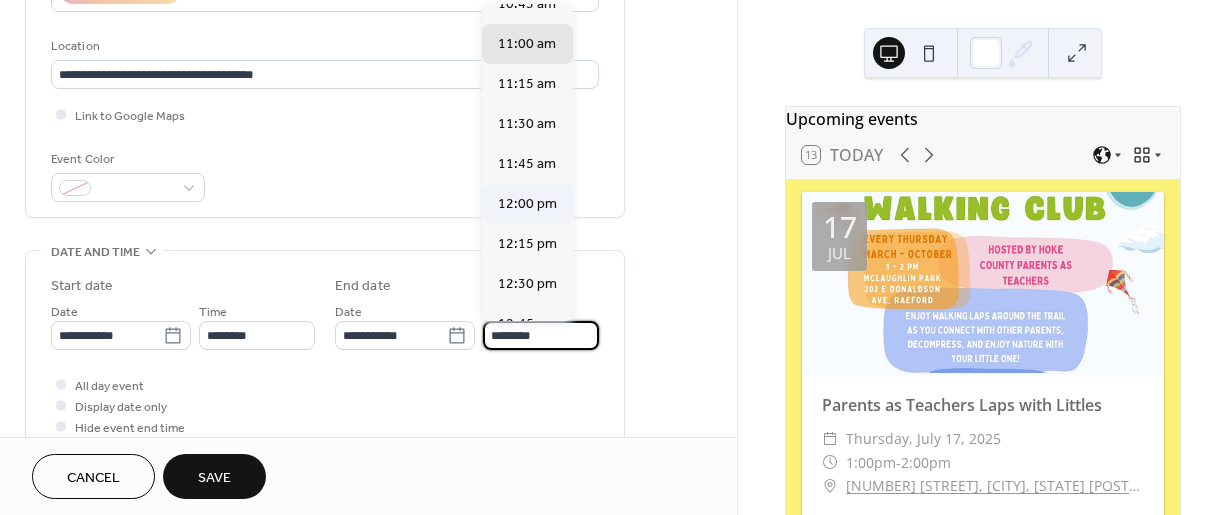 type on "********" 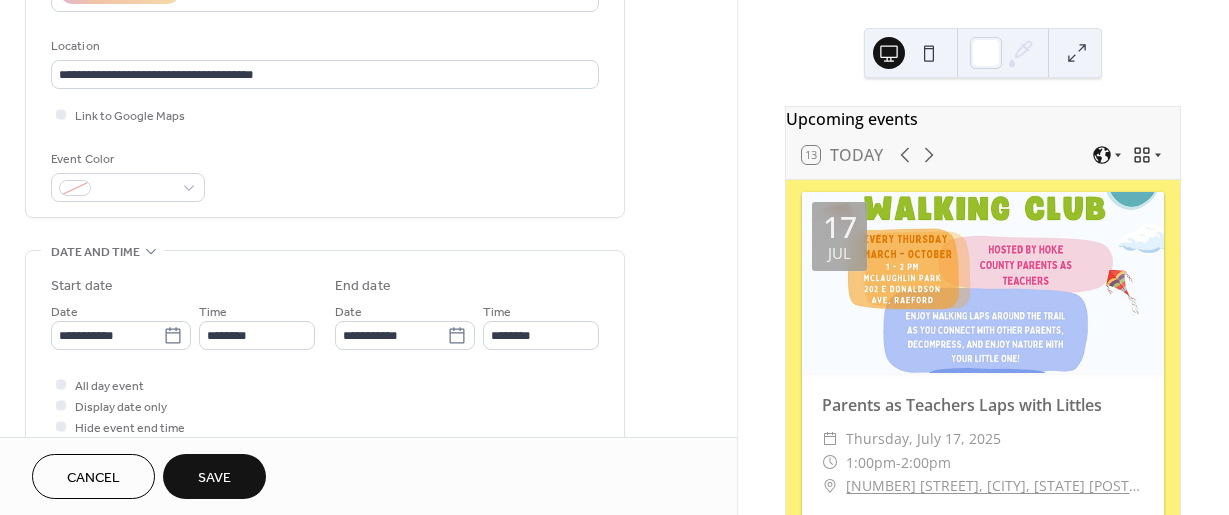 scroll, scrollTop: 1, scrollLeft: 0, axis: vertical 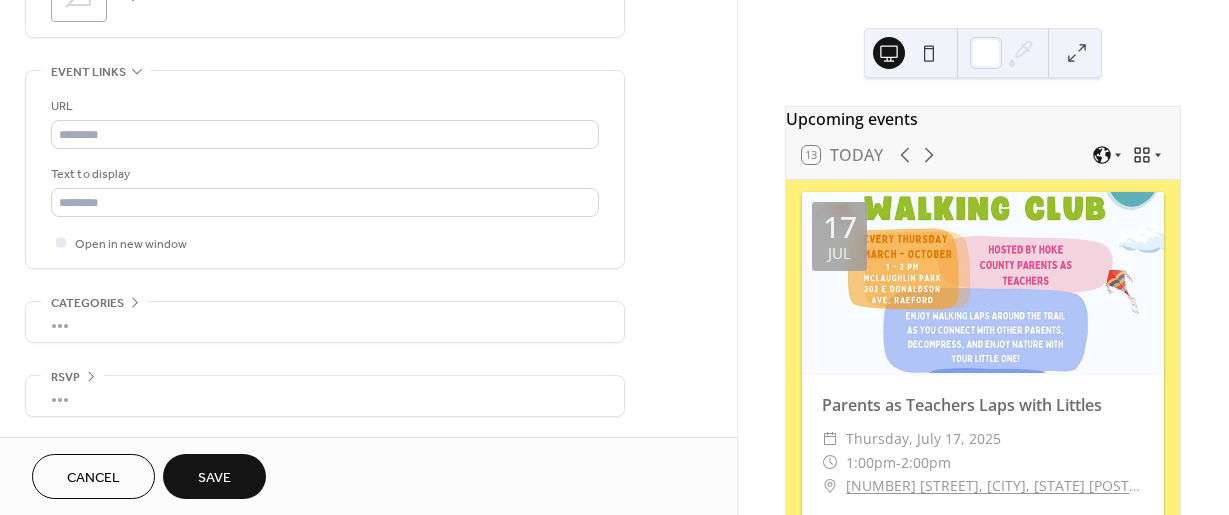 click on "Save" at bounding box center (214, 478) 